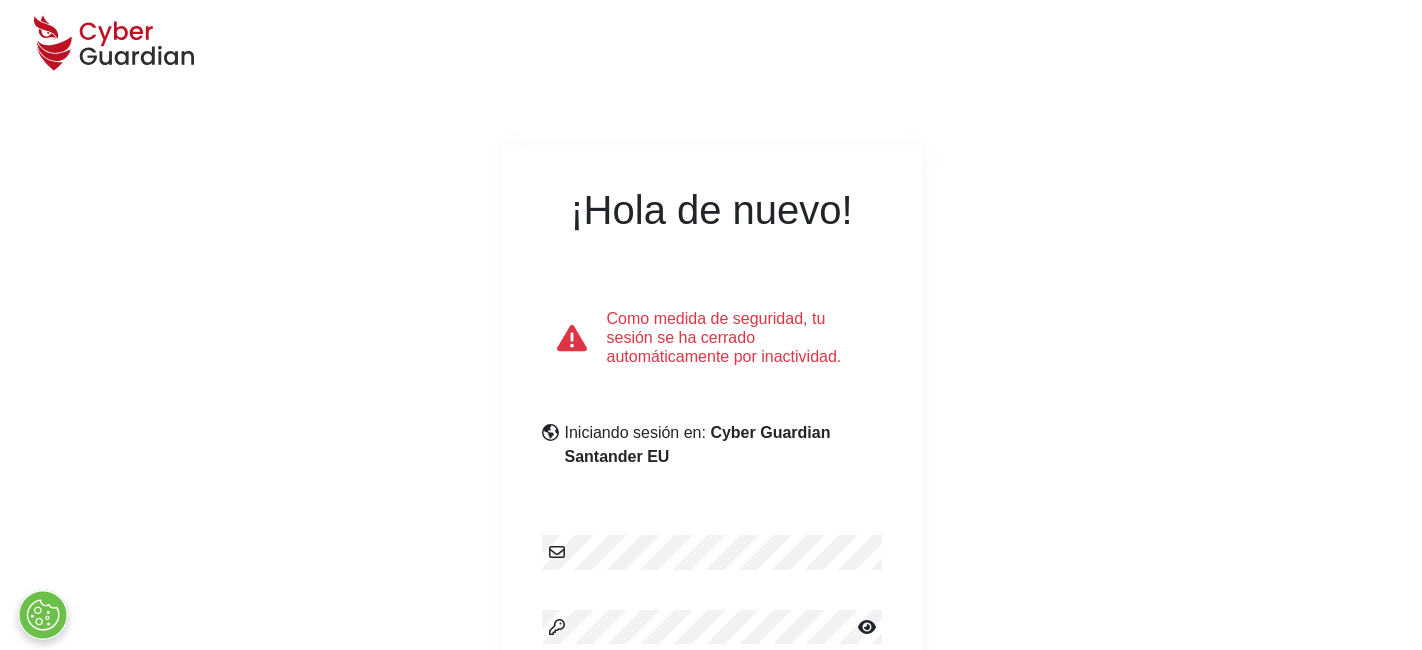 scroll, scrollTop: 0, scrollLeft: 0, axis: both 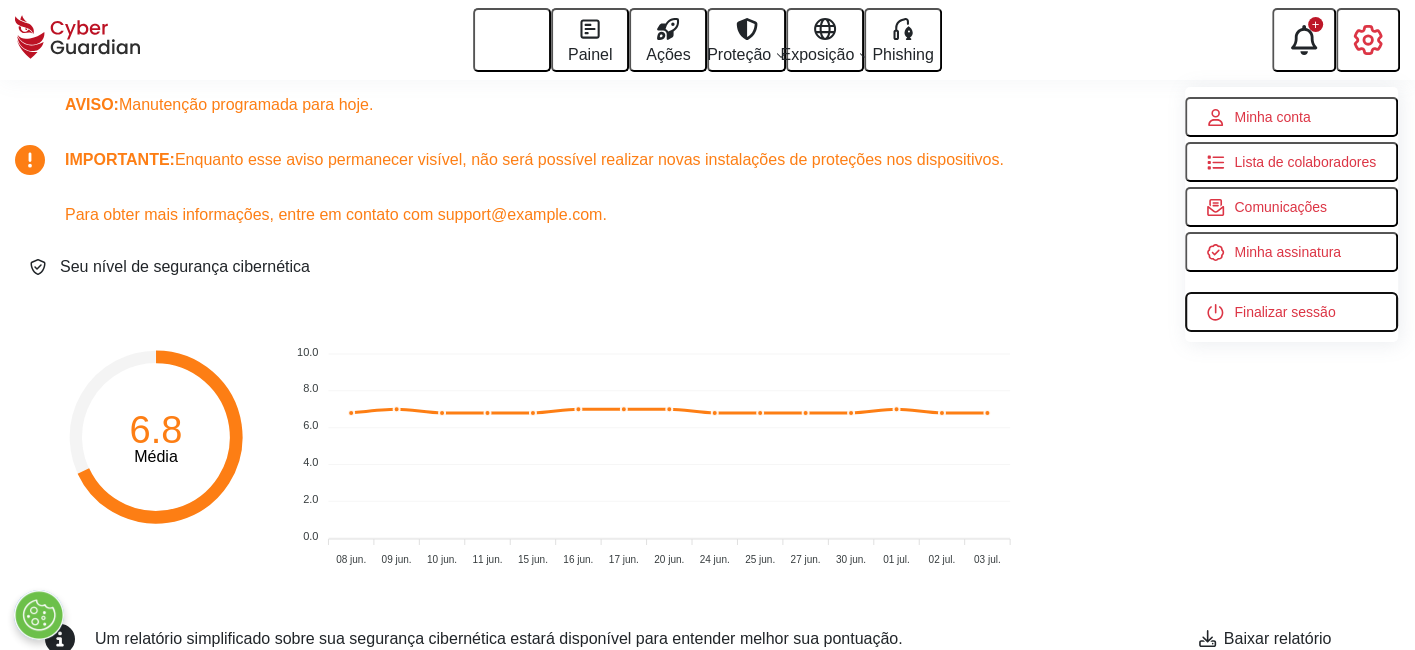 click on "Finalizar sessão" at bounding box center [1272, 117] 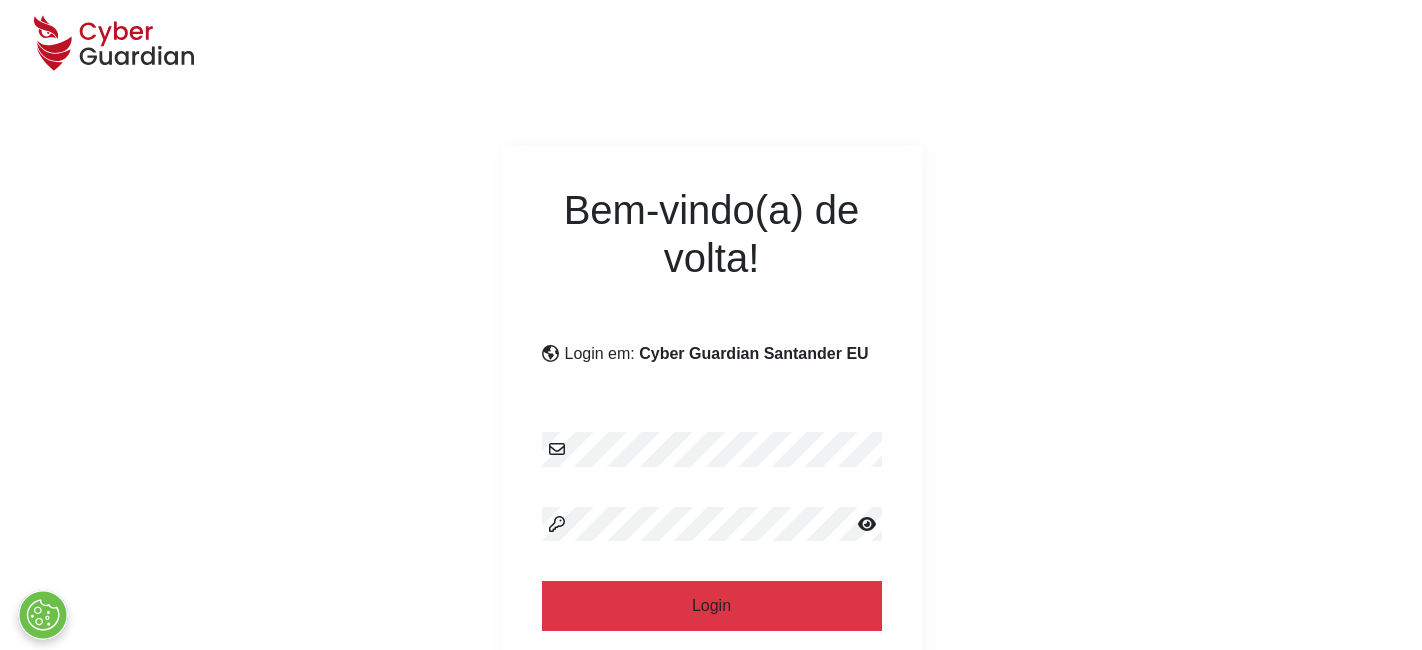 scroll, scrollTop: 0, scrollLeft: 0, axis: both 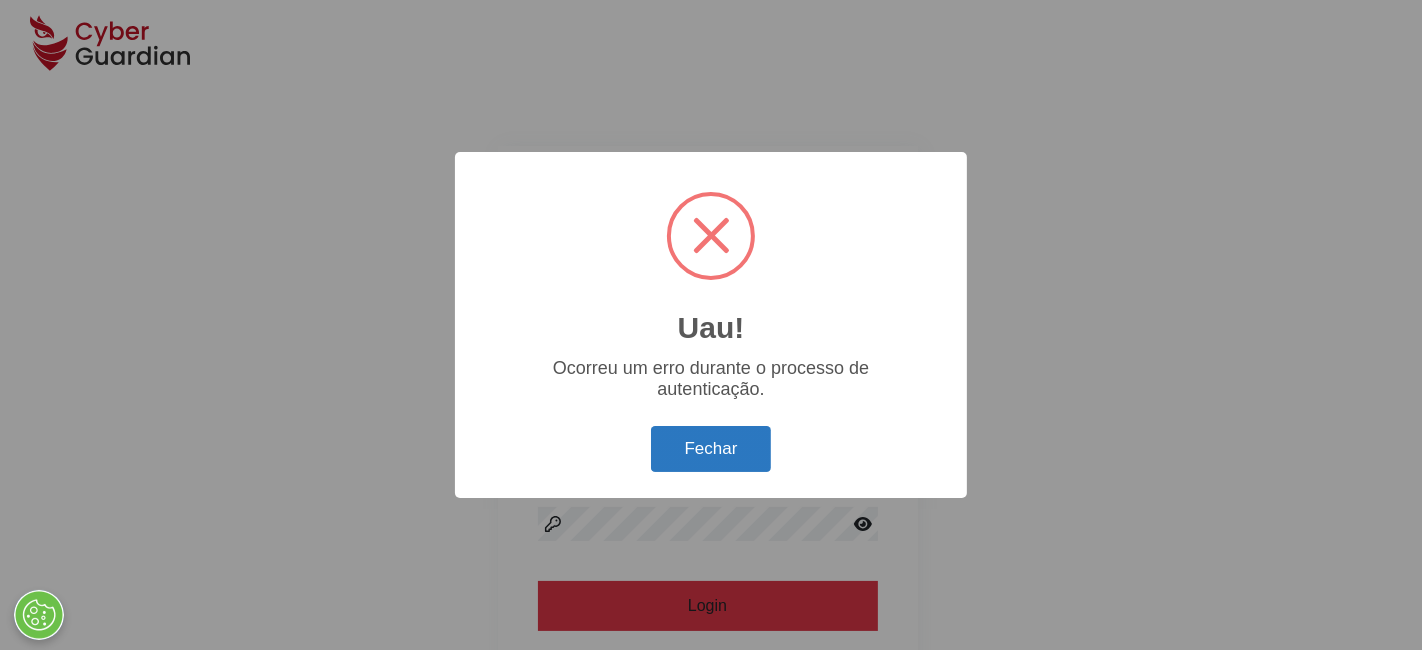 click on "Fechar" at bounding box center [711, 449] 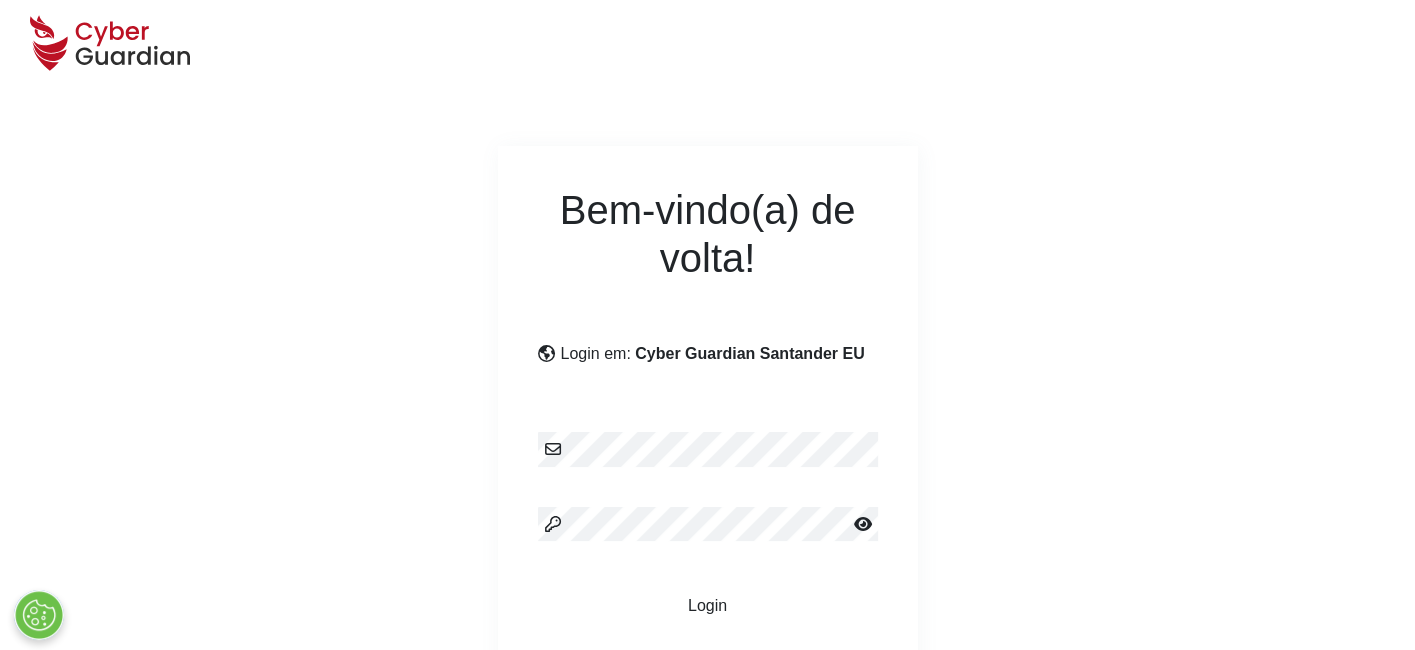 click on "Login" at bounding box center [708, 606] 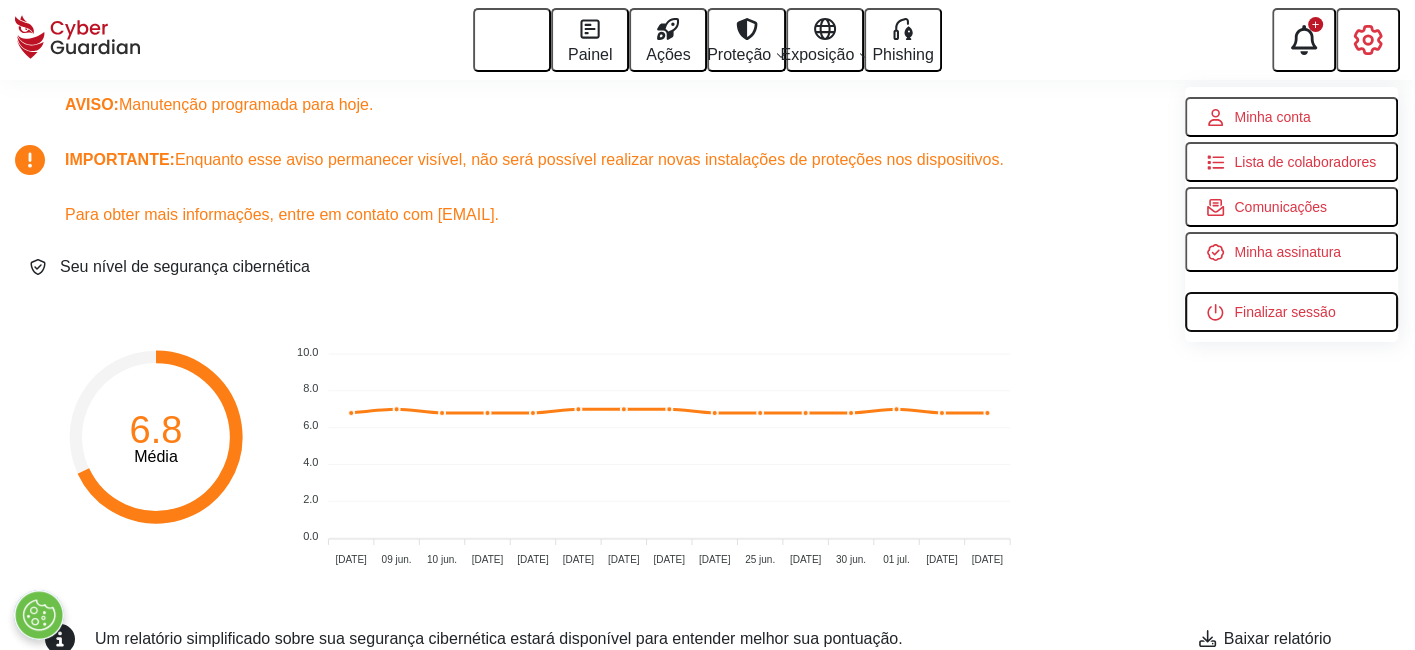 click on "Finalizar sessão" at bounding box center (1272, 117) 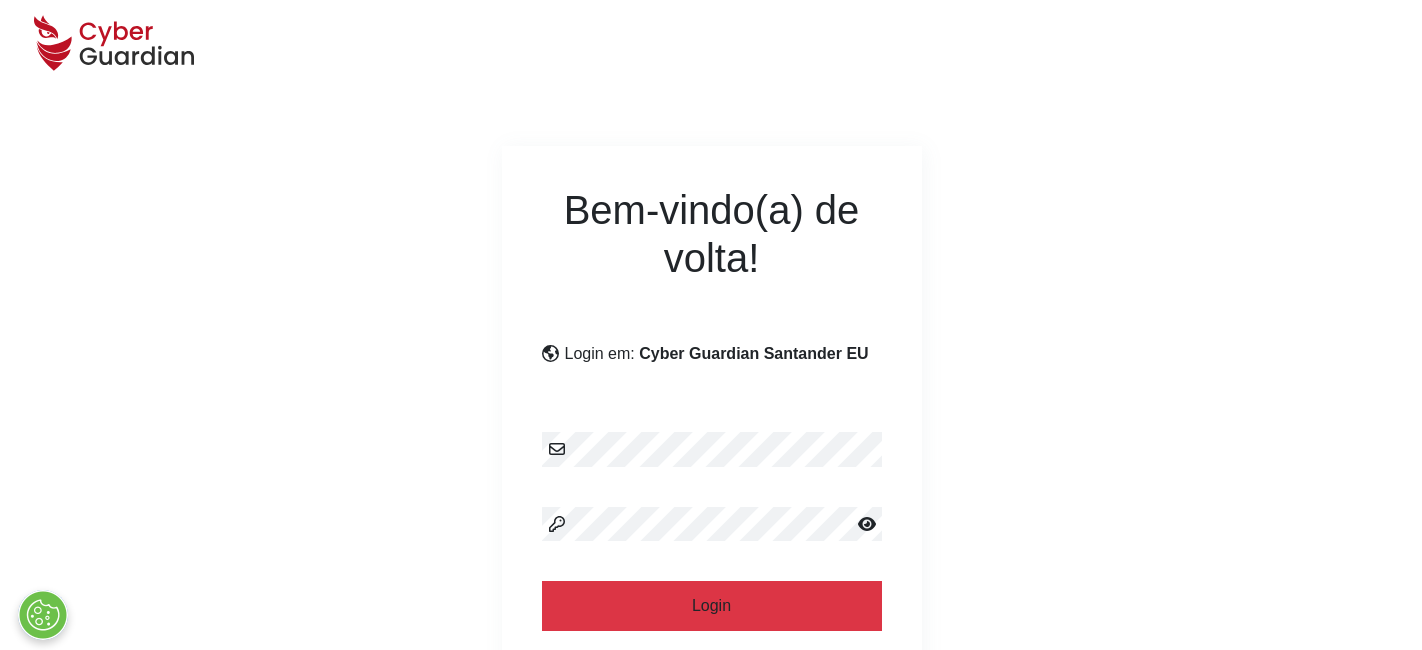 scroll, scrollTop: 0, scrollLeft: 0, axis: both 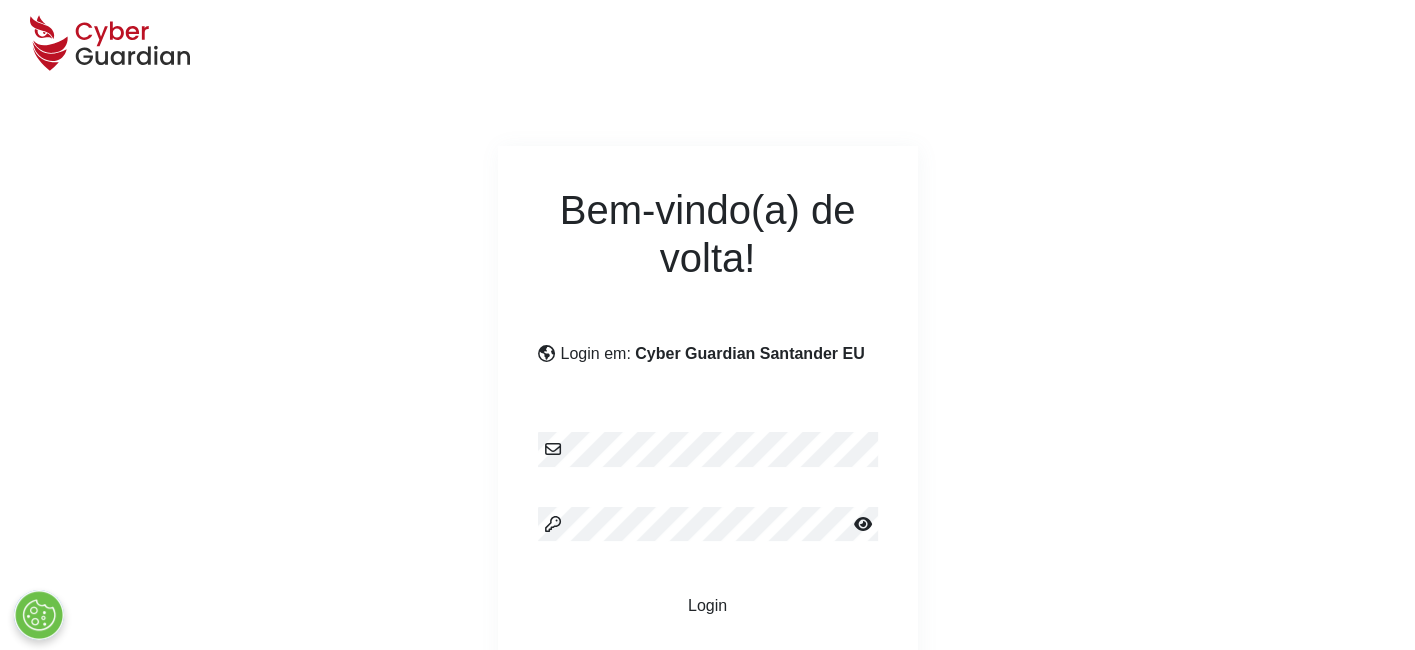 click on "Login" at bounding box center (708, 606) 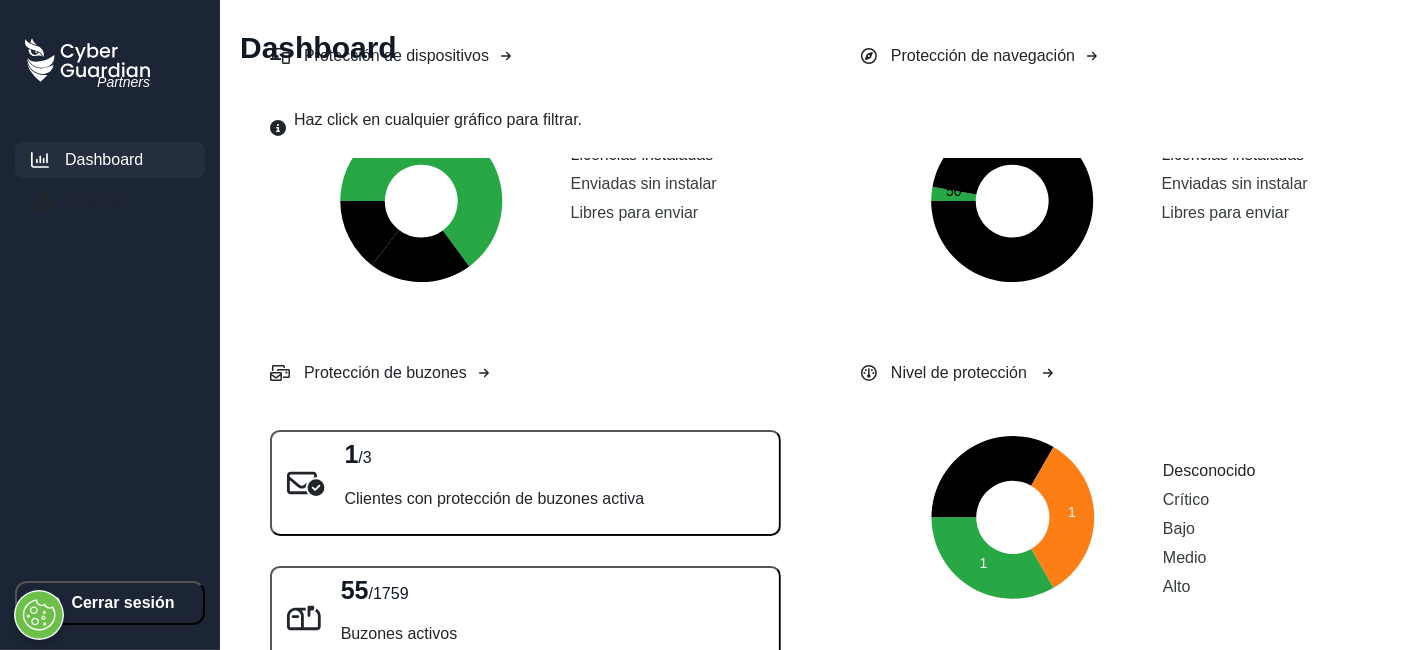 scroll, scrollTop: 333, scrollLeft: 0, axis: vertical 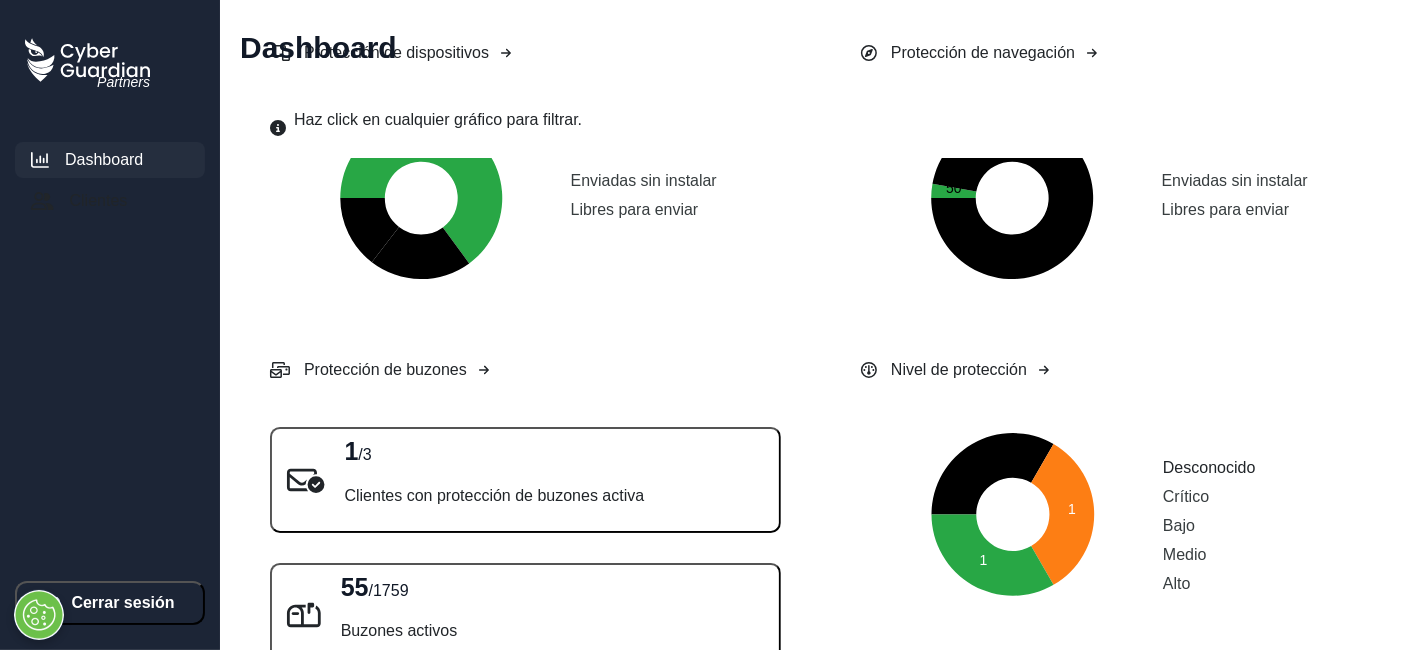 click on "55  /  1759 Buzones activos" at bounding box center (552, 616) 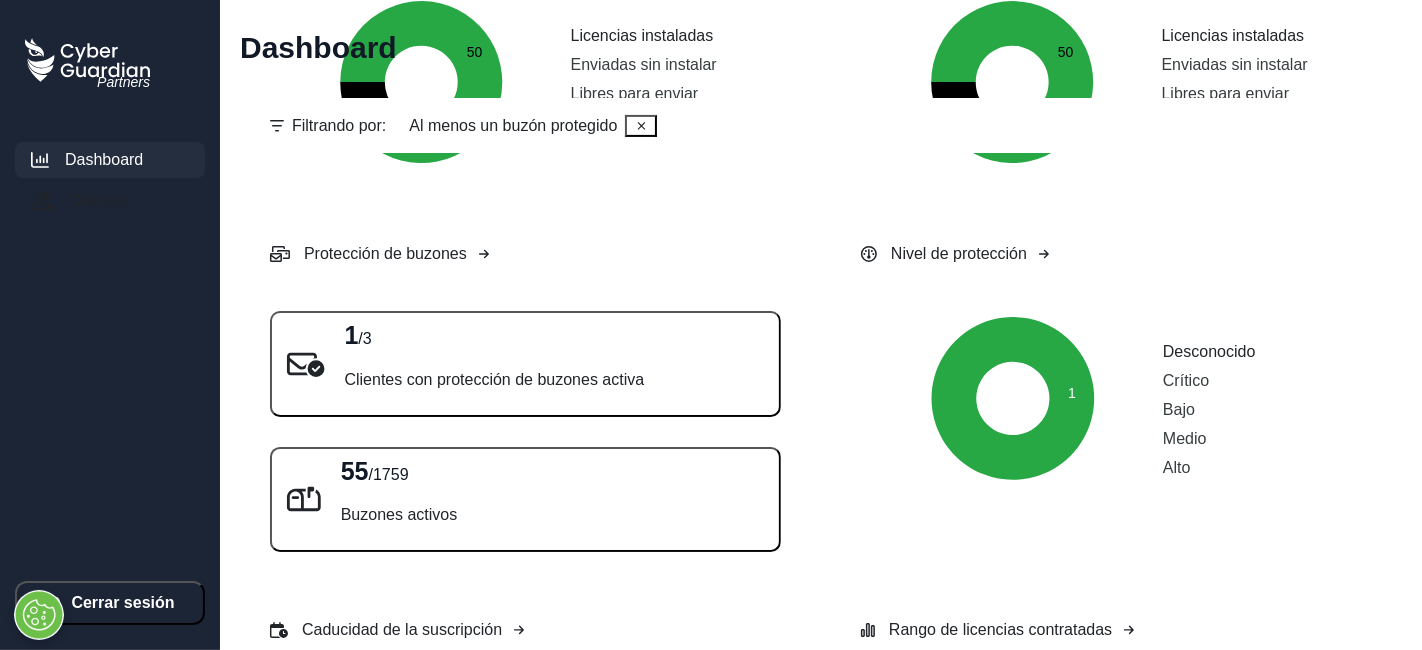 scroll, scrollTop: 333, scrollLeft: 0, axis: vertical 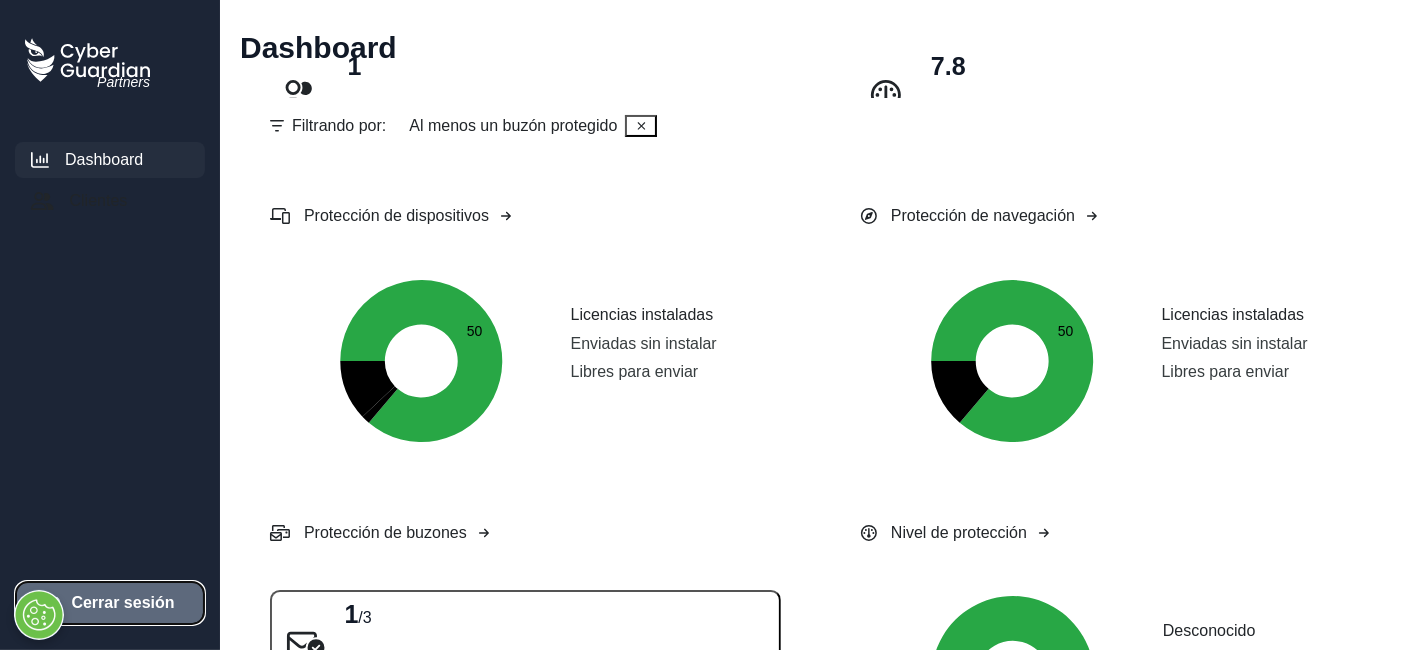 click on "Cerrar sesión" at bounding box center [122, 603] 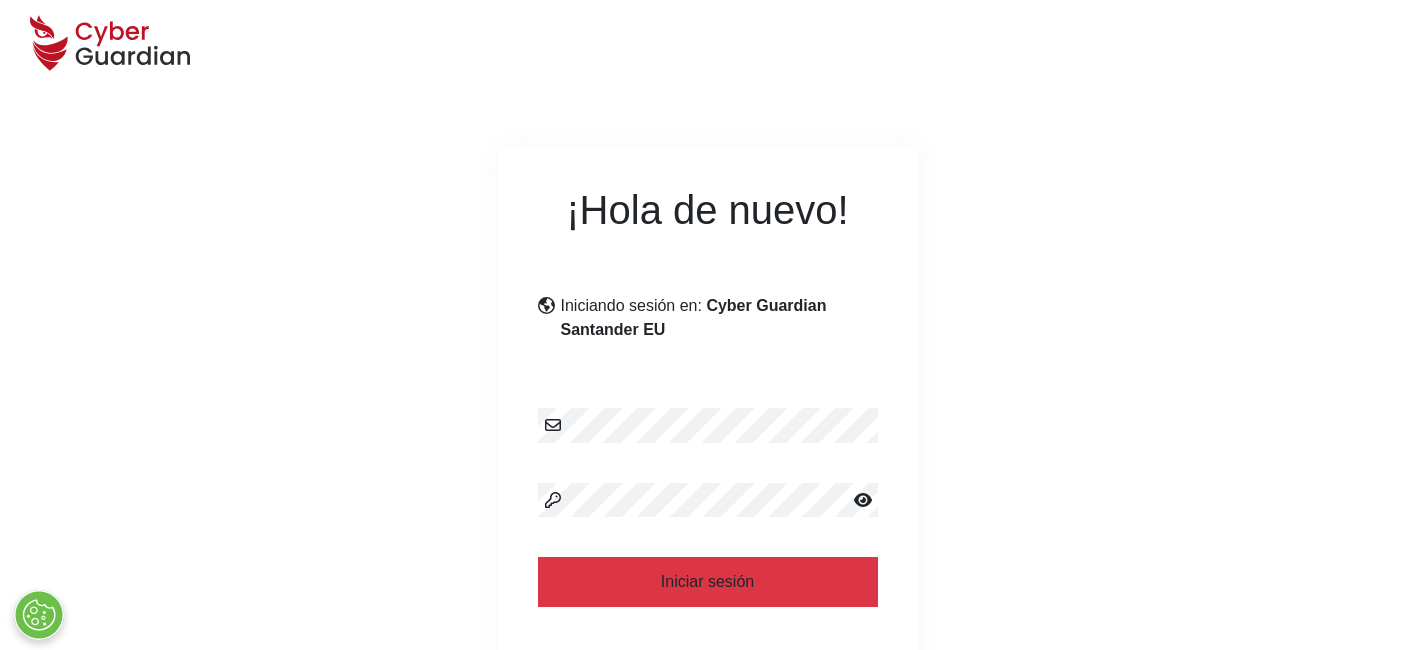 scroll, scrollTop: 0, scrollLeft: 0, axis: both 